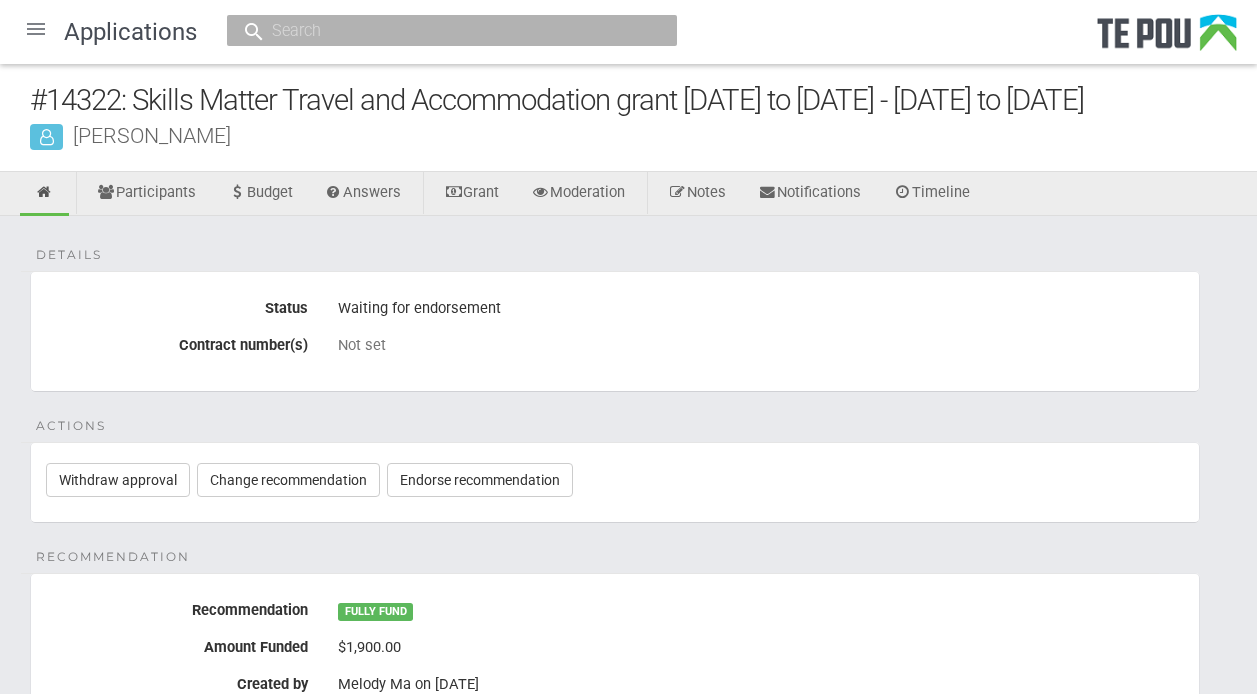 scroll, scrollTop: 0, scrollLeft: 0, axis: both 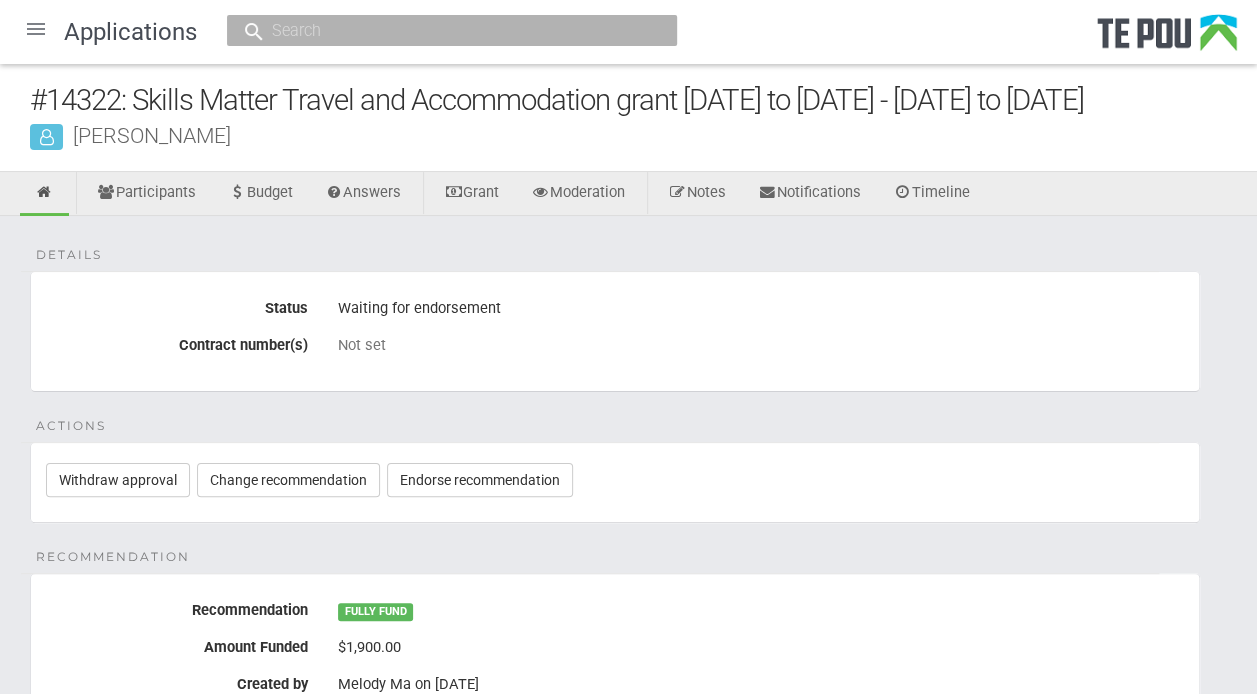 click at bounding box center [36, 29] 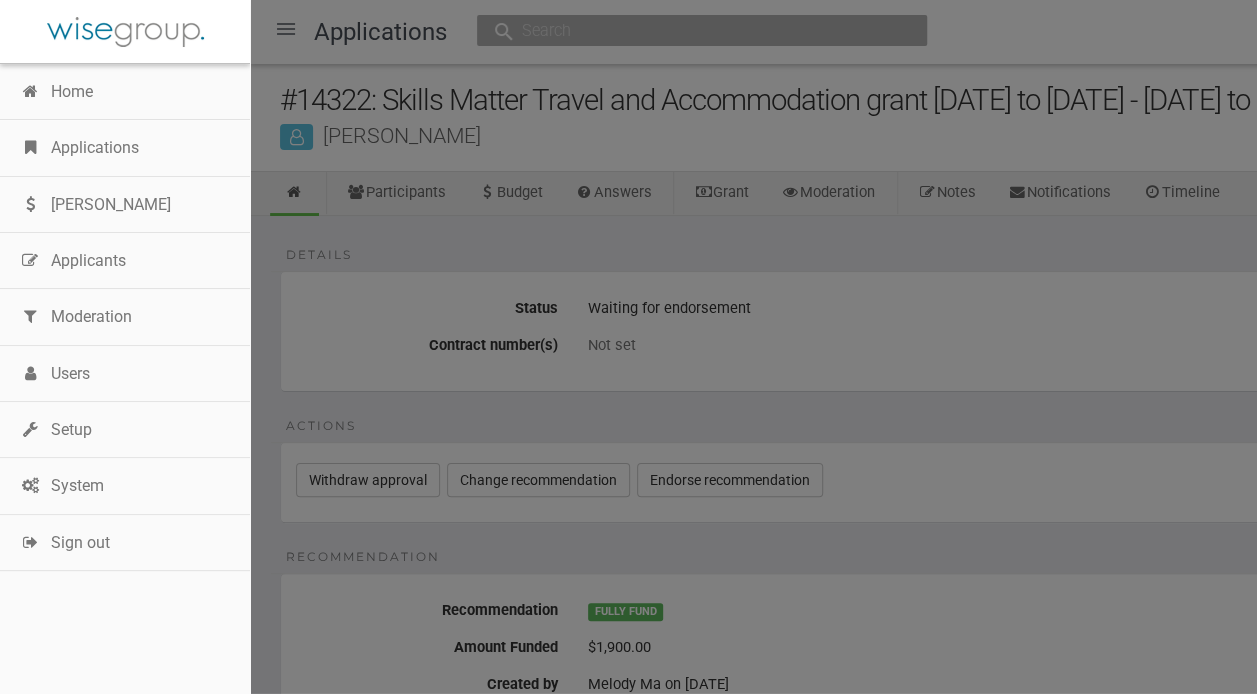 click on "Applications" at bounding box center (125, 148) 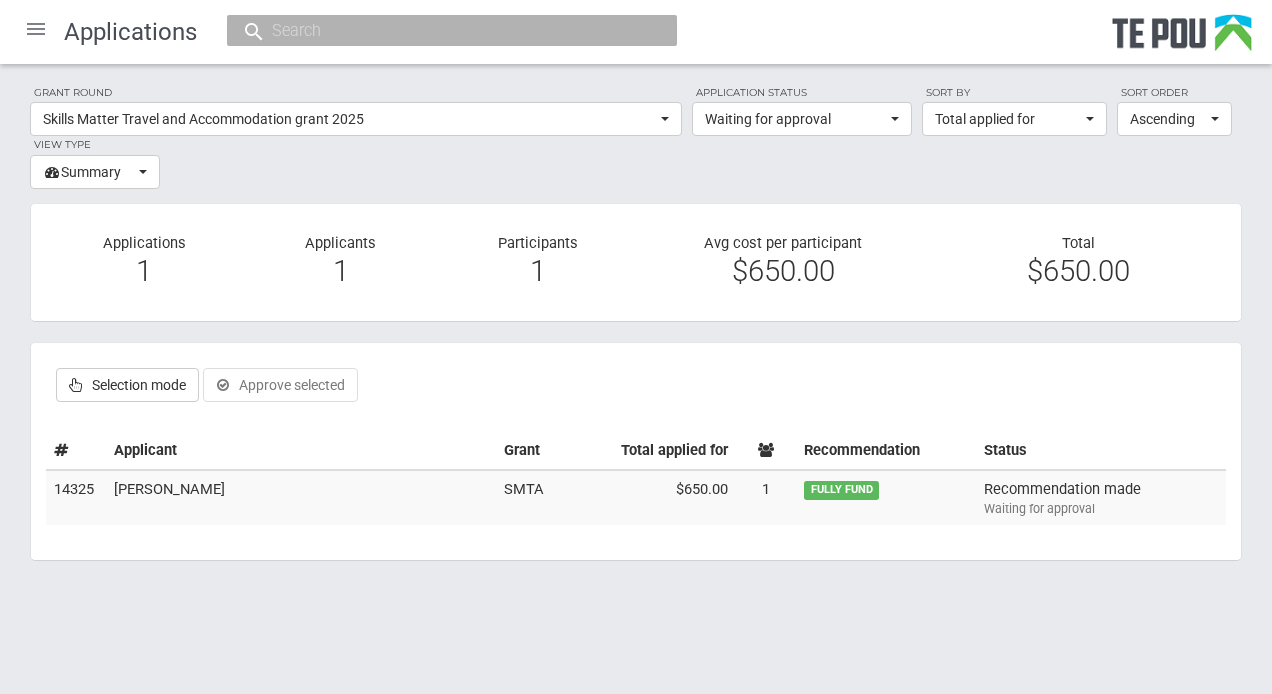 scroll, scrollTop: 0, scrollLeft: 0, axis: both 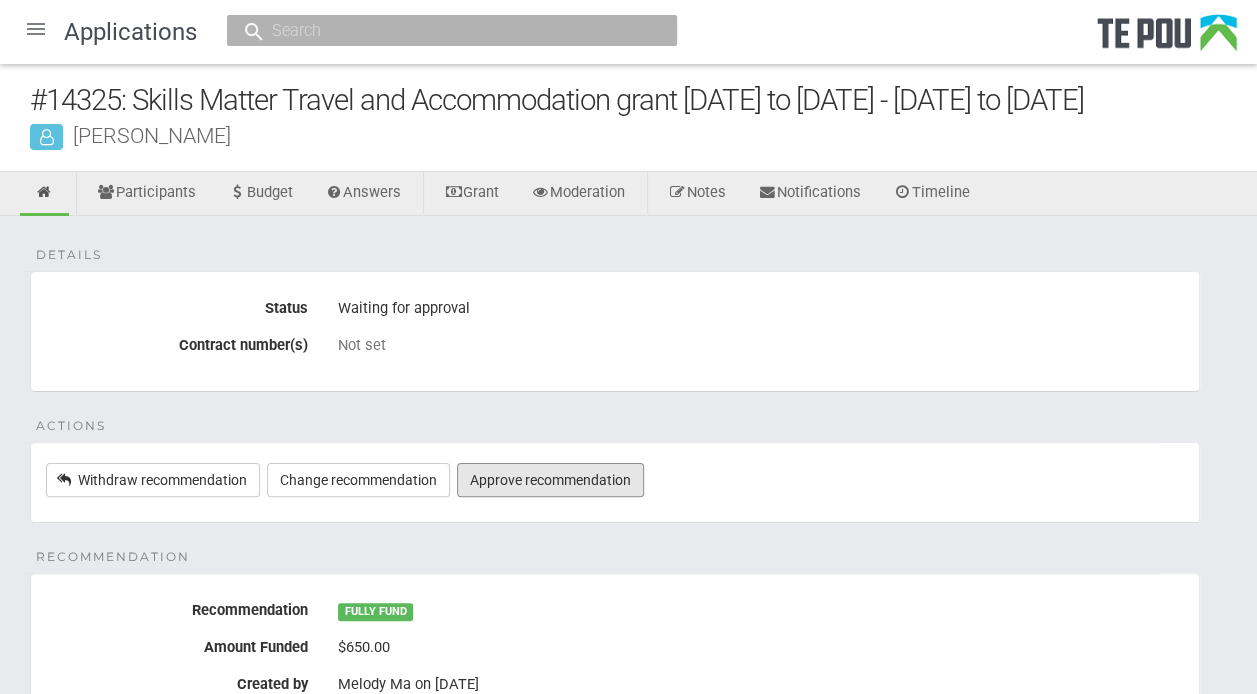 click on "Approve recommendation" at bounding box center [550, 480] 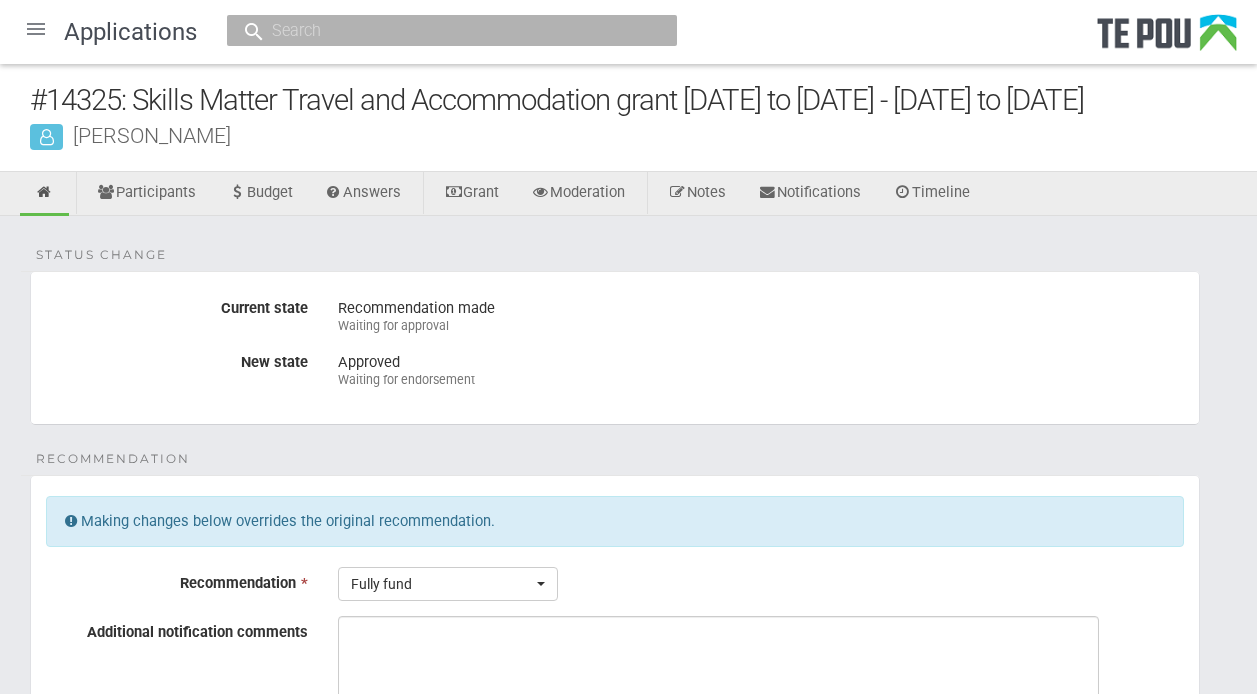 scroll, scrollTop: 0, scrollLeft: 0, axis: both 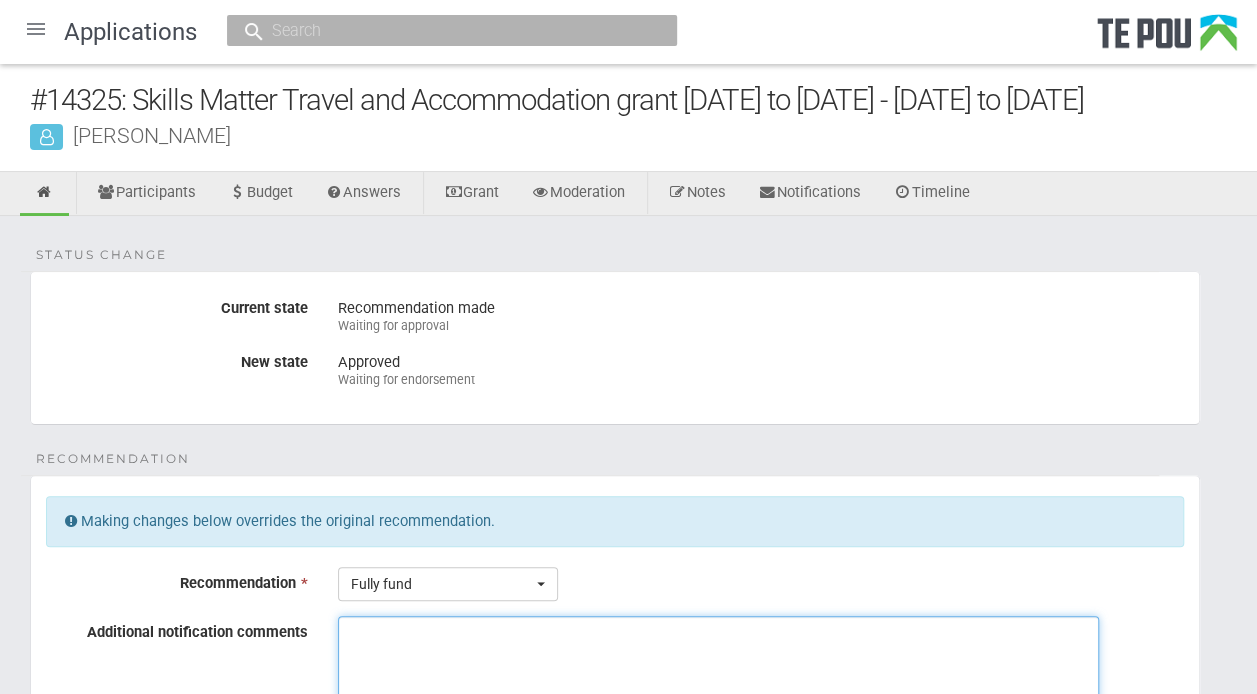 click on "Additional notification comments" at bounding box center (718, 691) 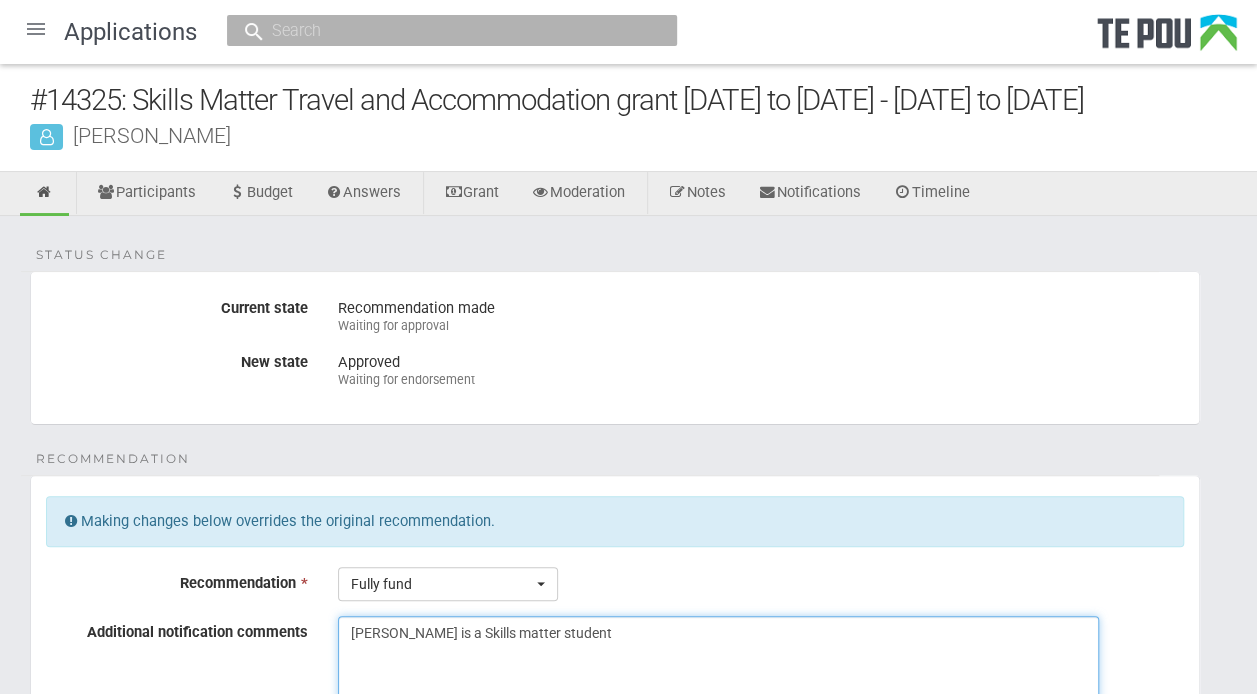 drag, startPoint x: 562, startPoint y: 632, endPoint x: 320, endPoint y: 641, distance: 242.1673 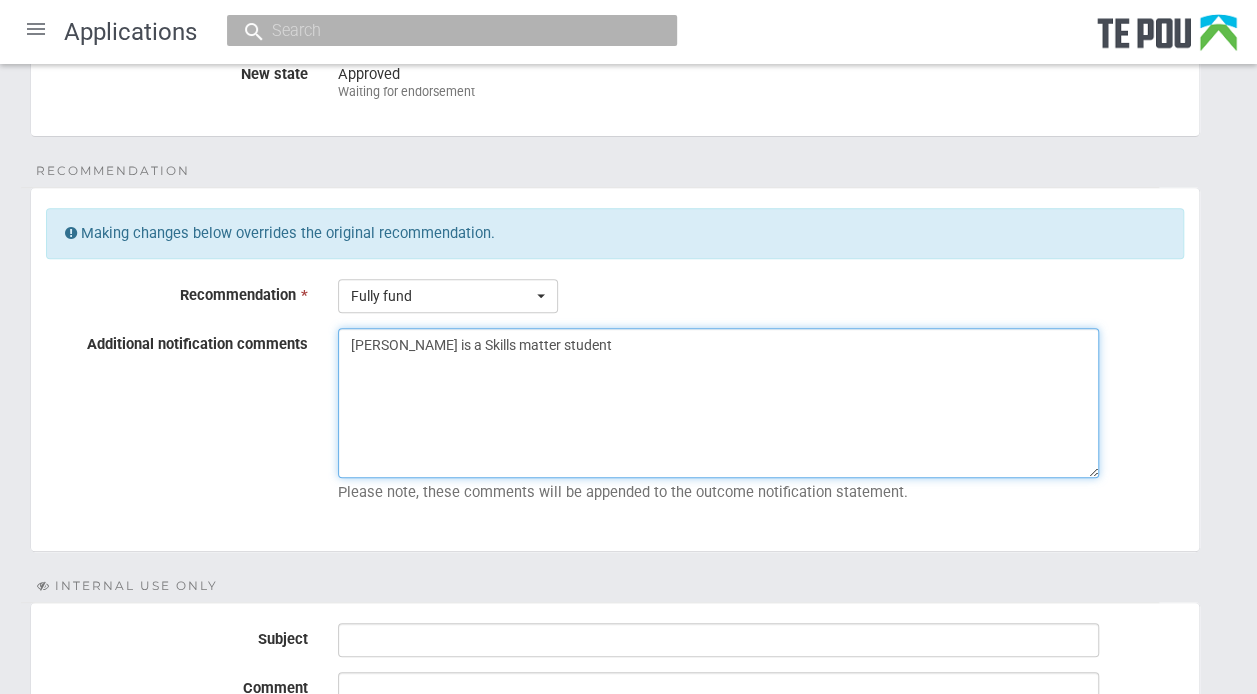 scroll, scrollTop: 350, scrollLeft: 0, axis: vertical 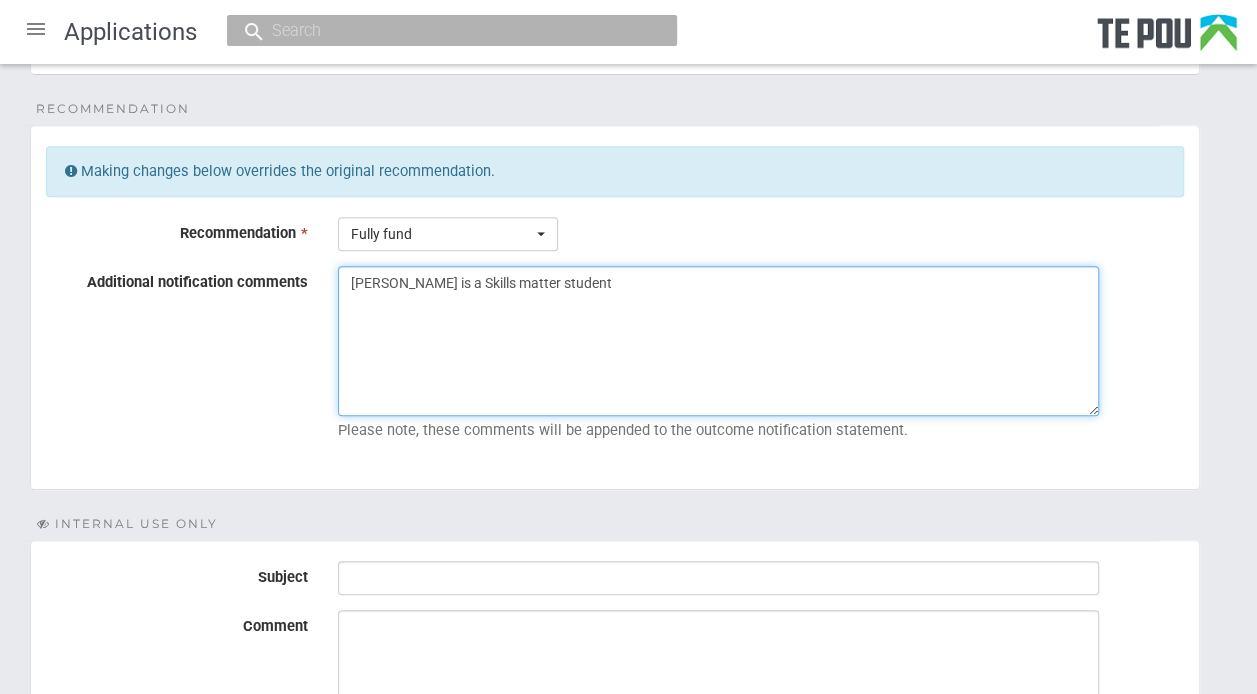 type on "Taylor is a Skills matter student" 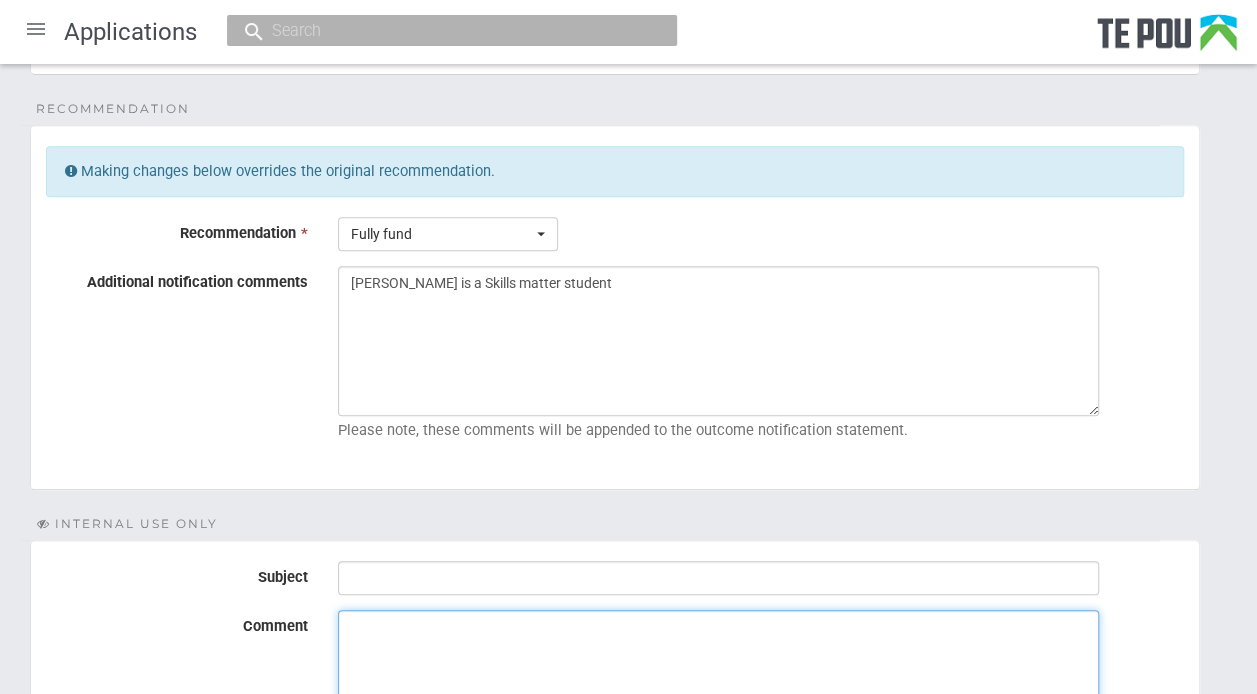 click on "Comment" at bounding box center [718, 685] 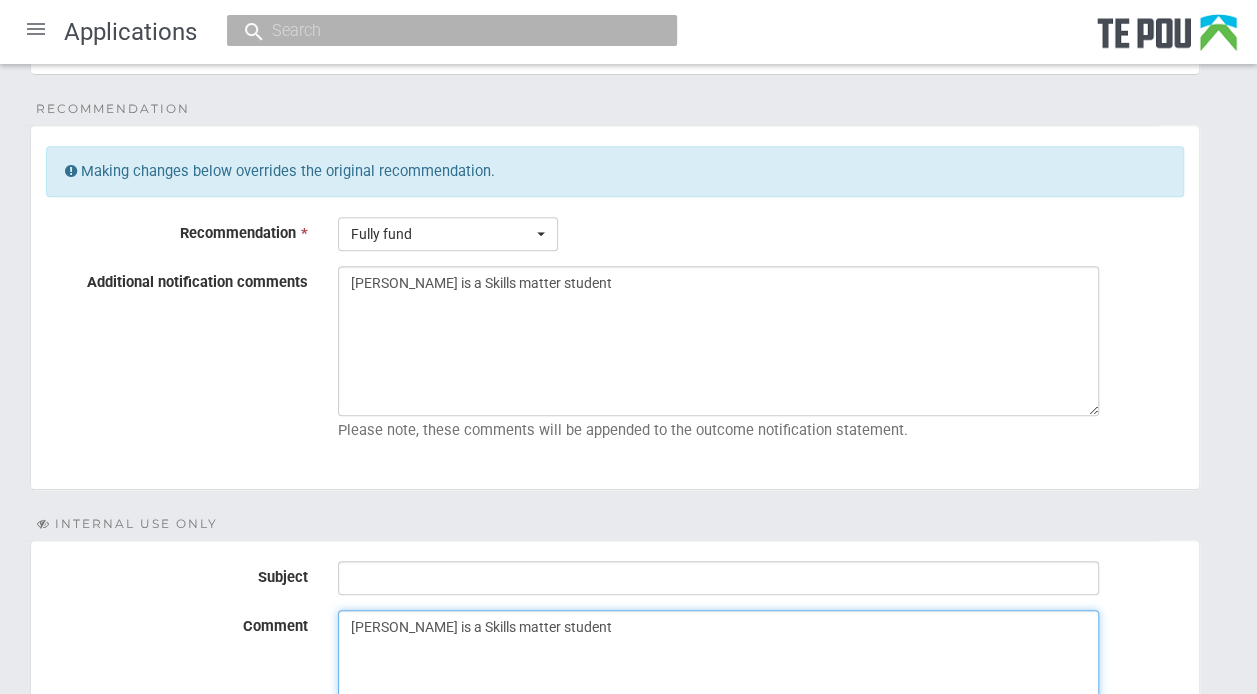 type on "[PERSON_NAME] is a Skills matter student" 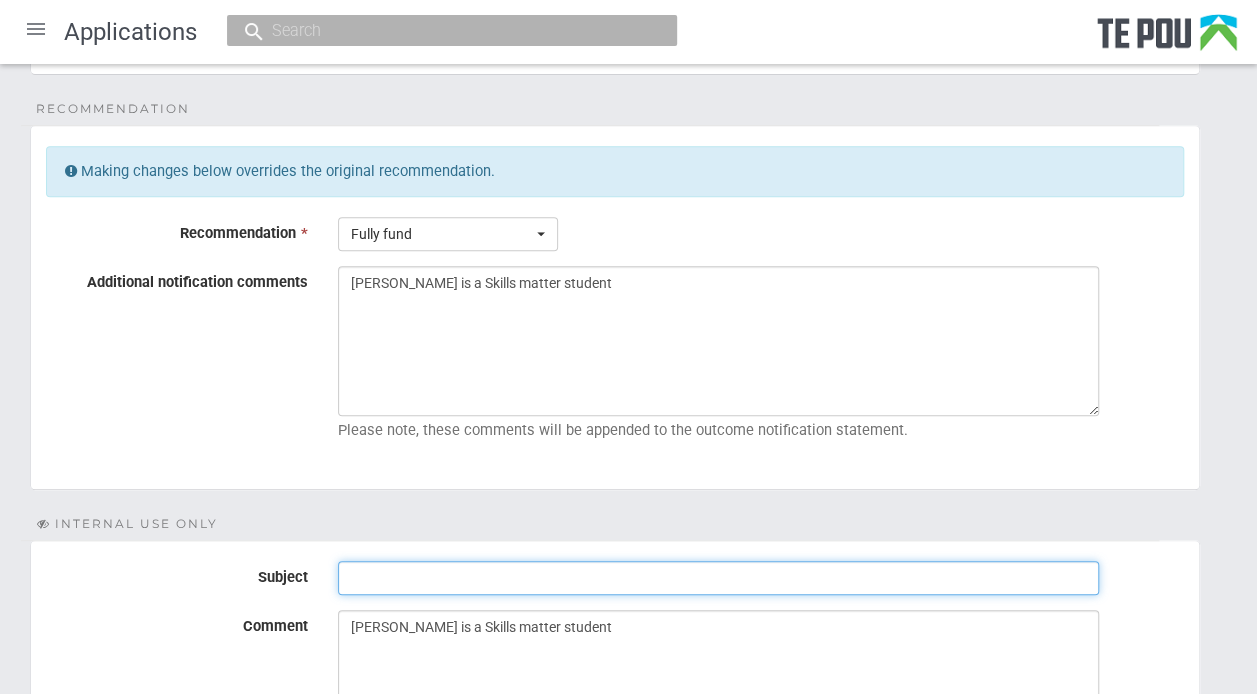 click on "Subject" at bounding box center (718, 578) 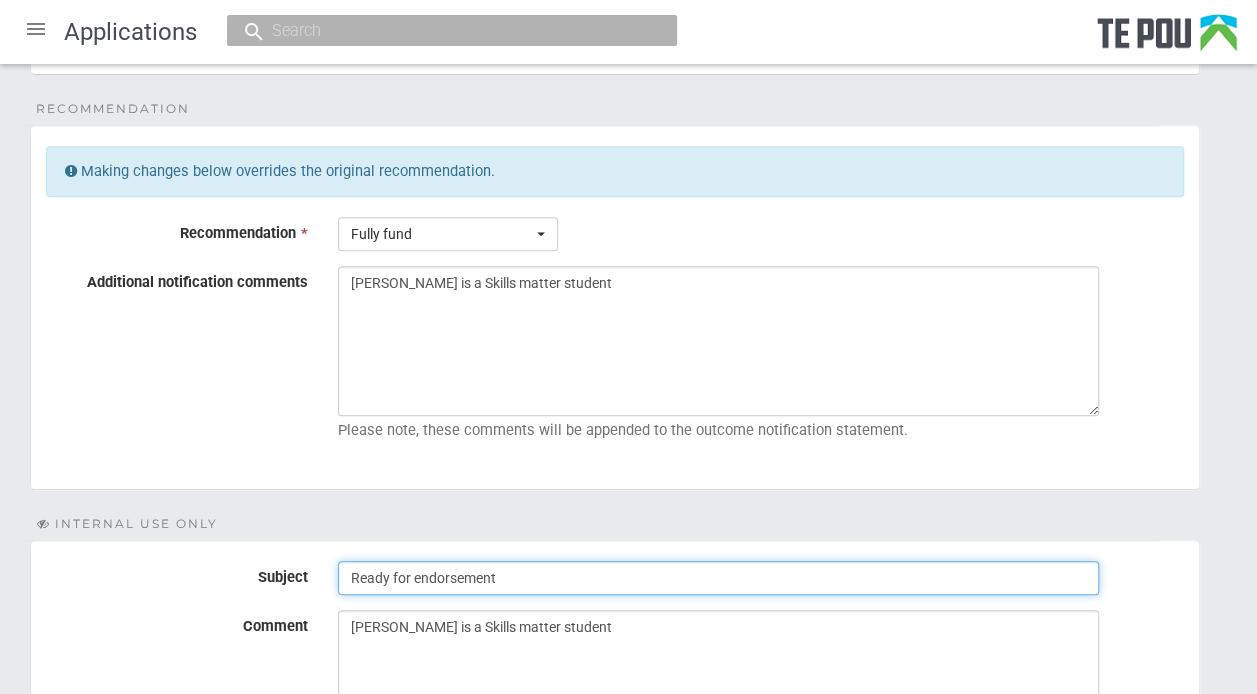 scroll, scrollTop: 606, scrollLeft: 0, axis: vertical 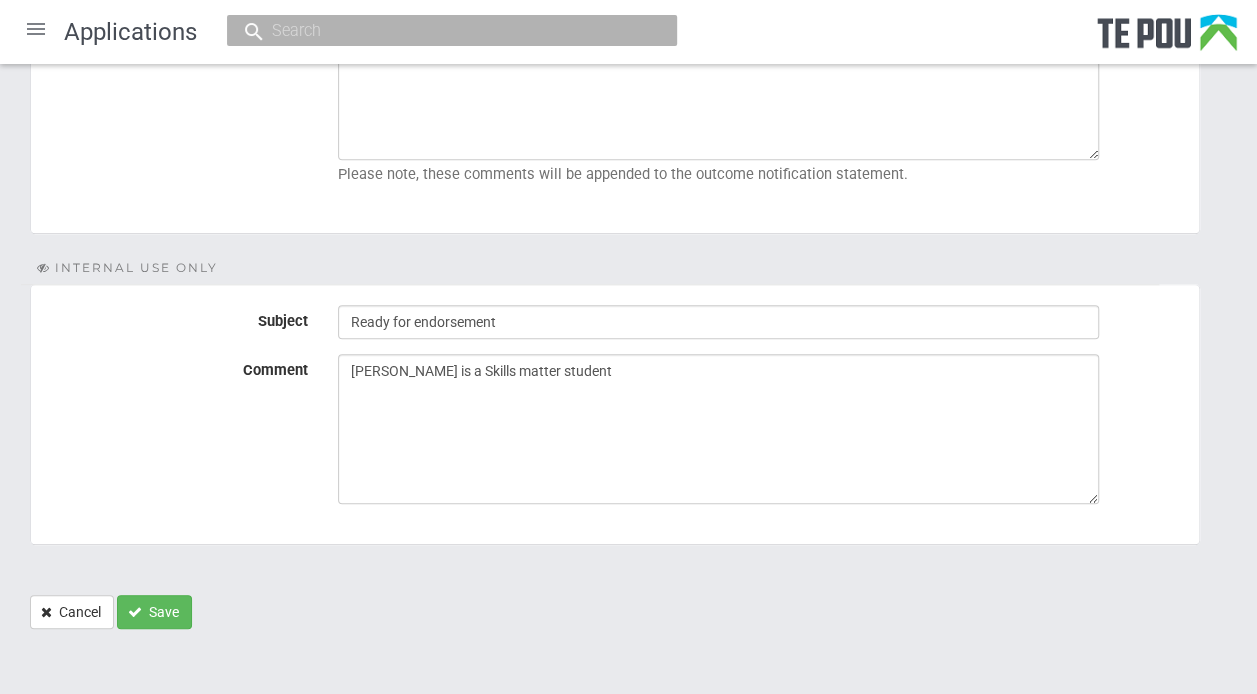 click on "Save" at bounding box center (154, 612) 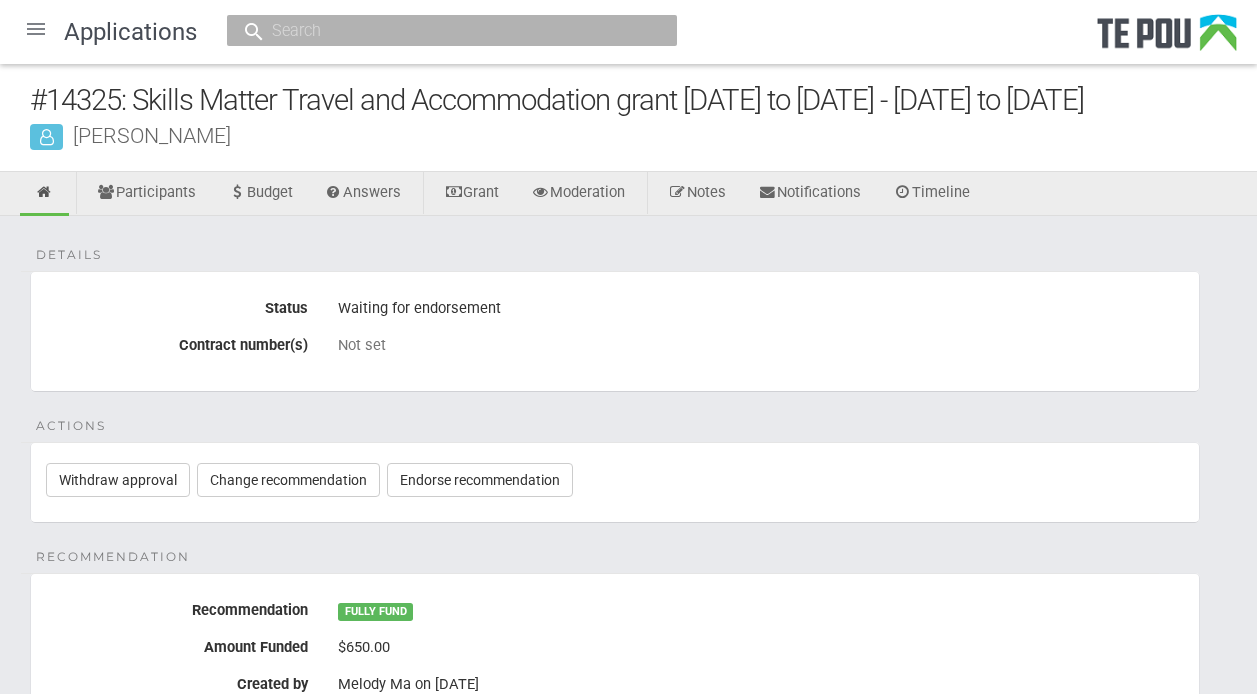 scroll, scrollTop: 0, scrollLeft: 0, axis: both 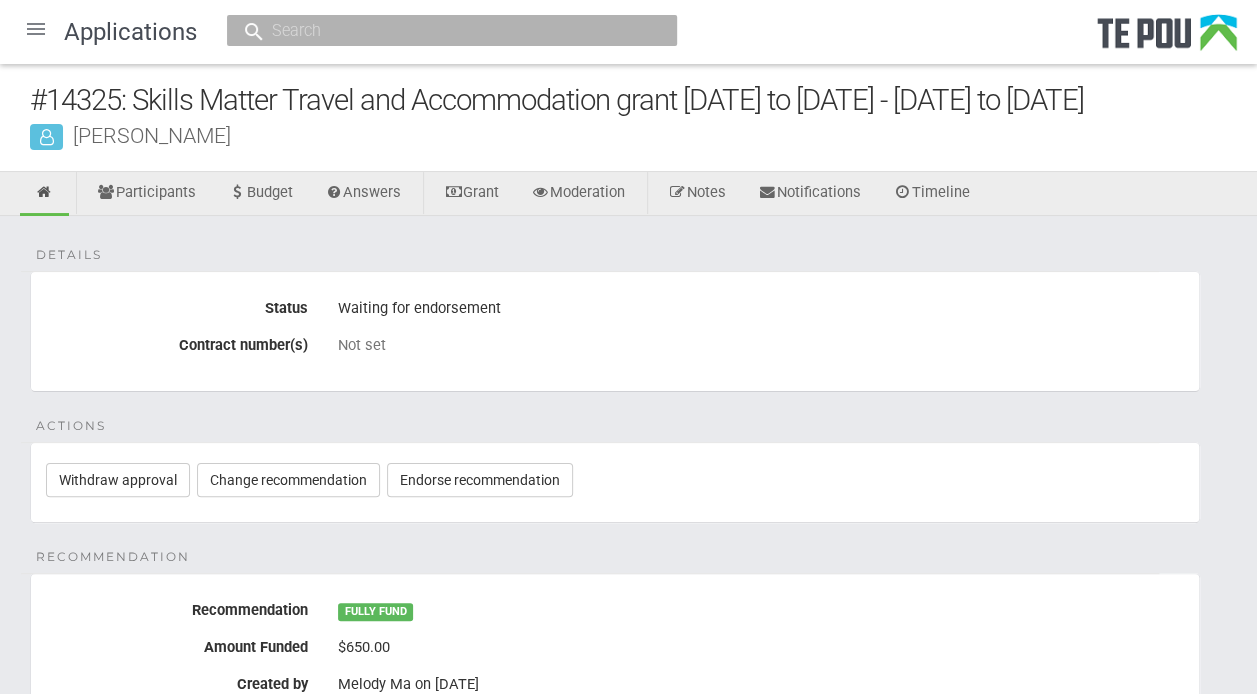 click at bounding box center (36, 29) 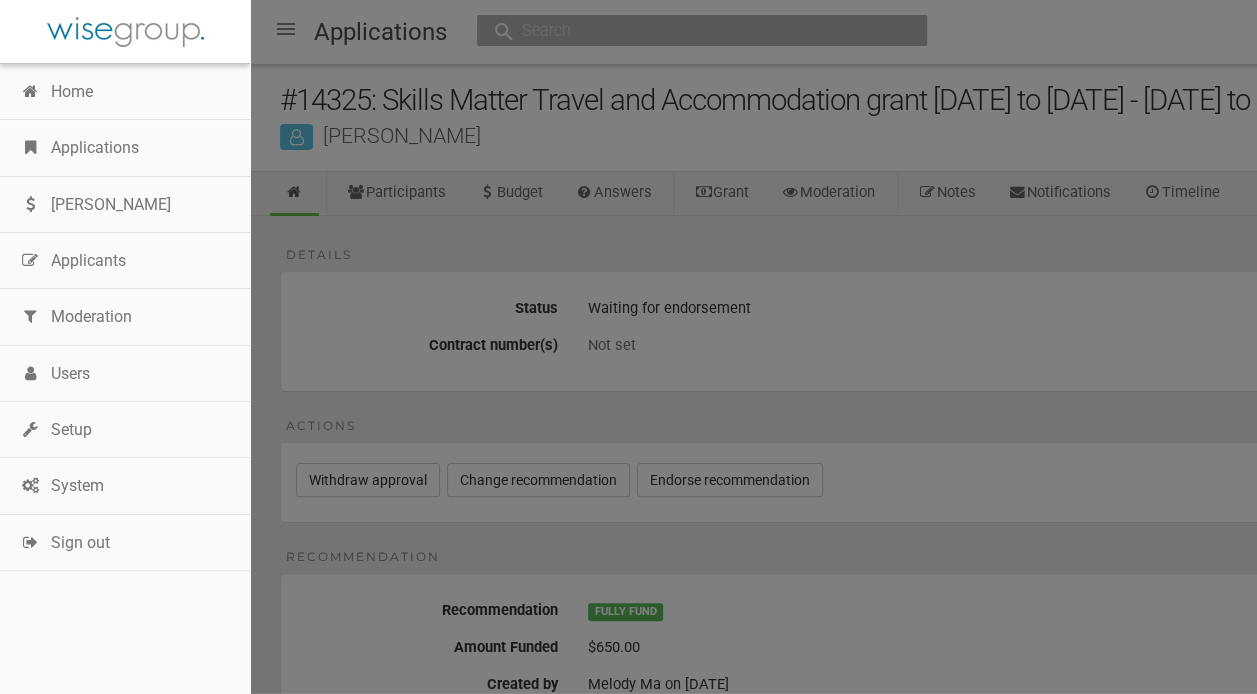 click on "Applications" at bounding box center [125, 148] 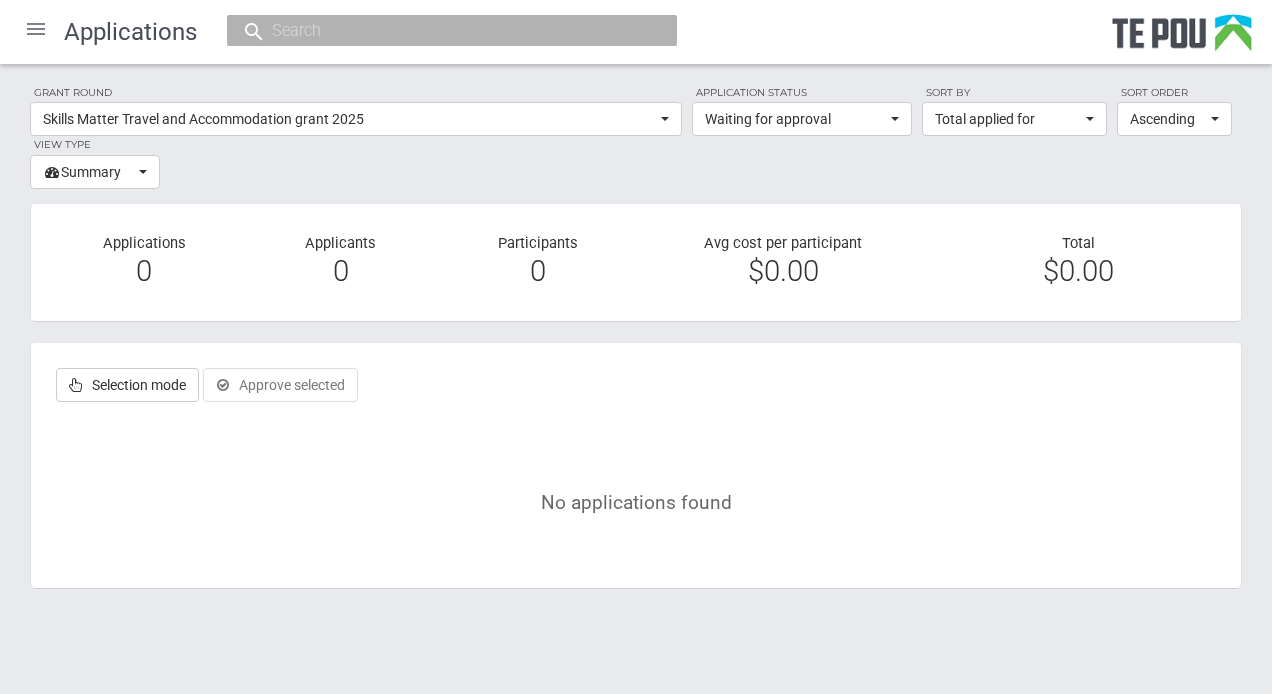 scroll, scrollTop: 0, scrollLeft: 0, axis: both 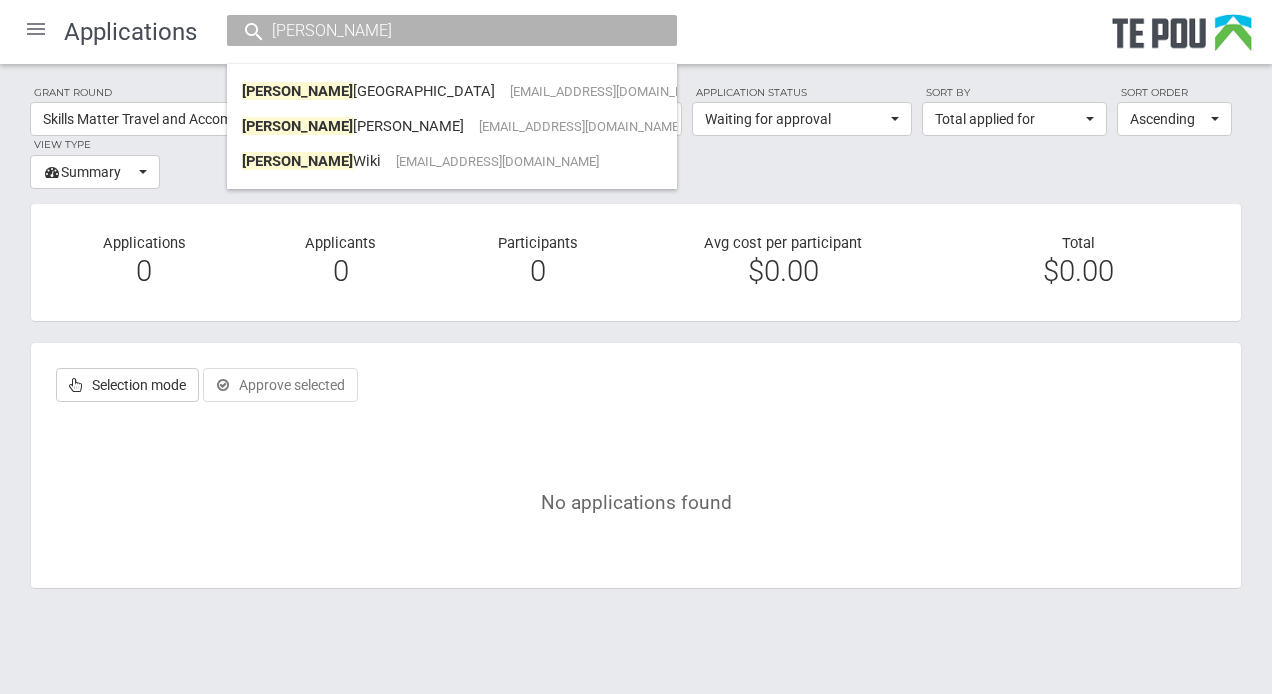 type on "[PERSON_NAME]" 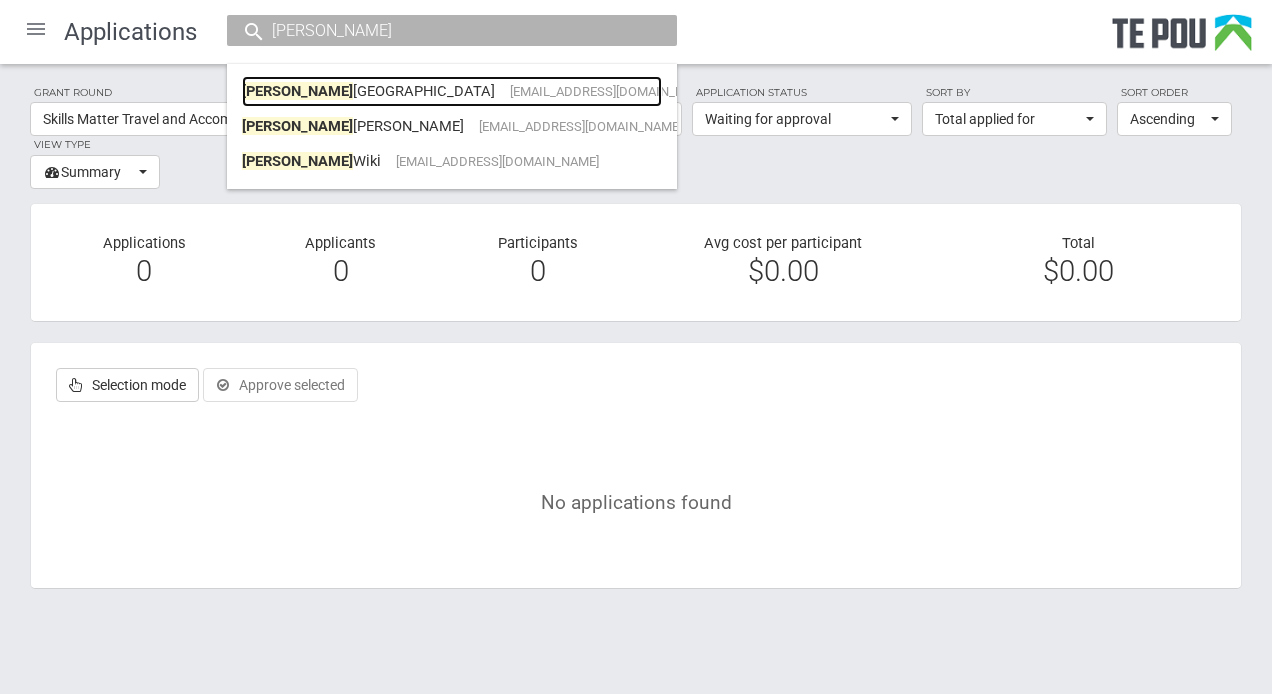 click on "[PERSON_NAME] [EMAIL_ADDRESS][DOMAIN_NAME]" at bounding box center (452, 91) 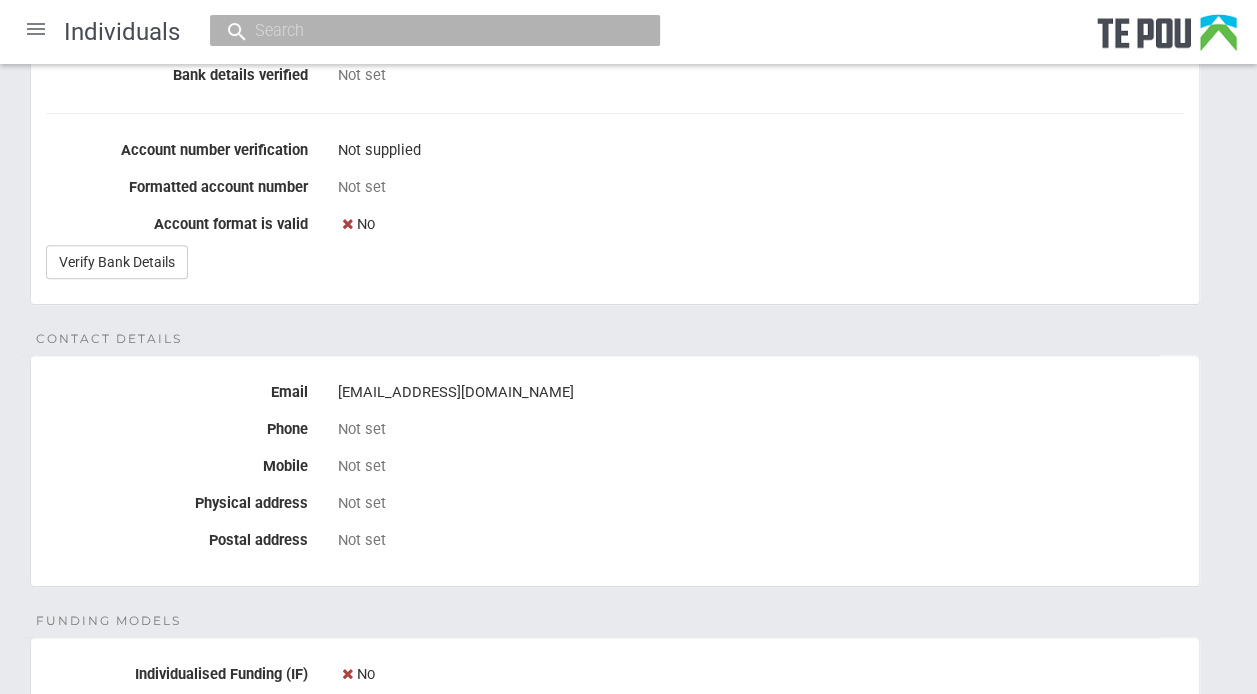scroll, scrollTop: 528, scrollLeft: 0, axis: vertical 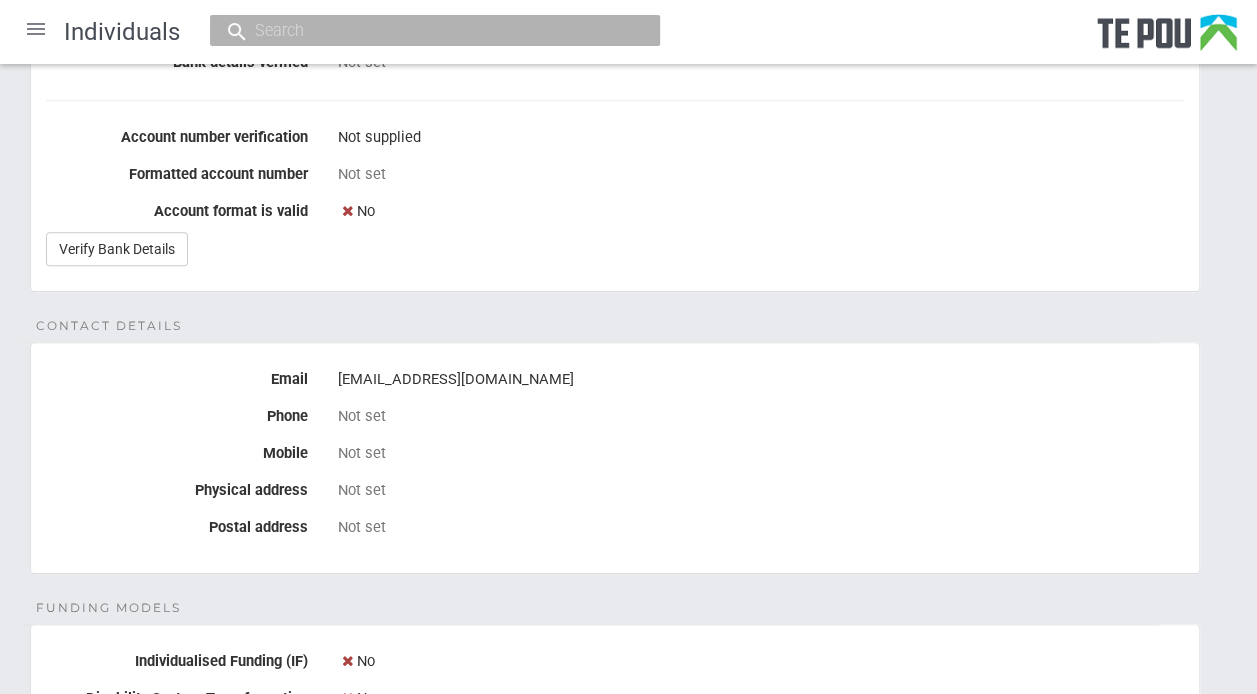 click on "[EMAIL_ADDRESS][DOMAIN_NAME]" at bounding box center [761, 380] 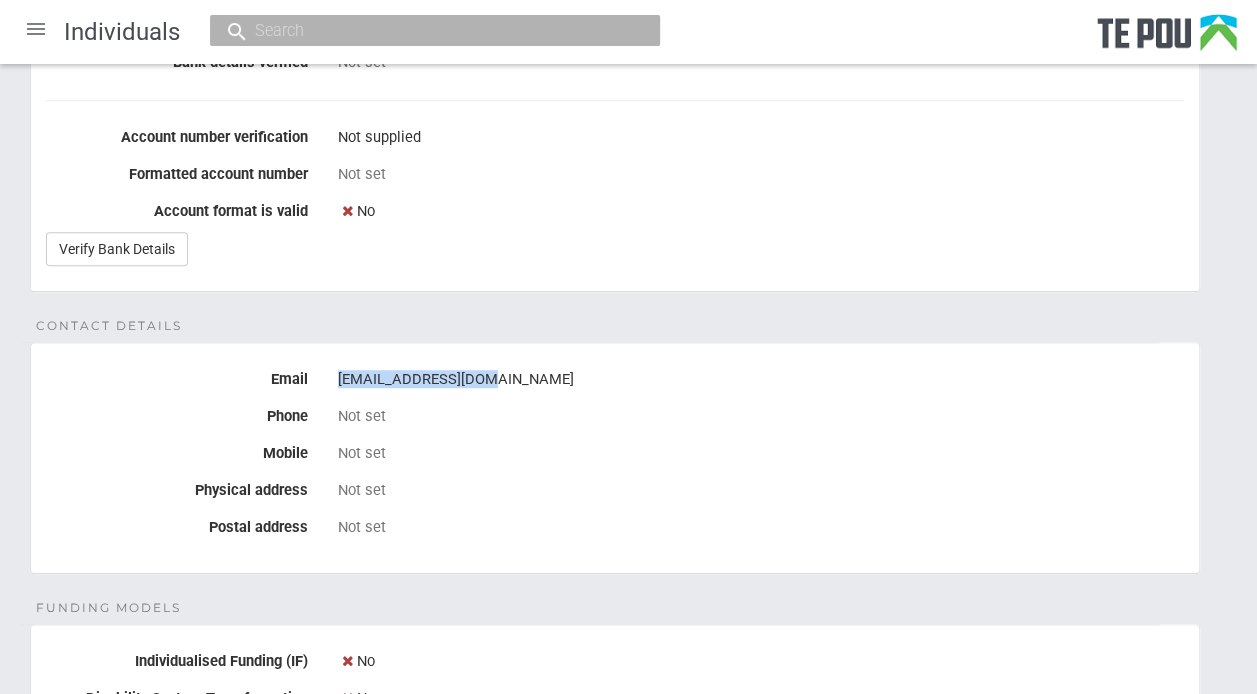 drag, startPoint x: 478, startPoint y: 372, endPoint x: 336, endPoint y: 378, distance: 142.12671 